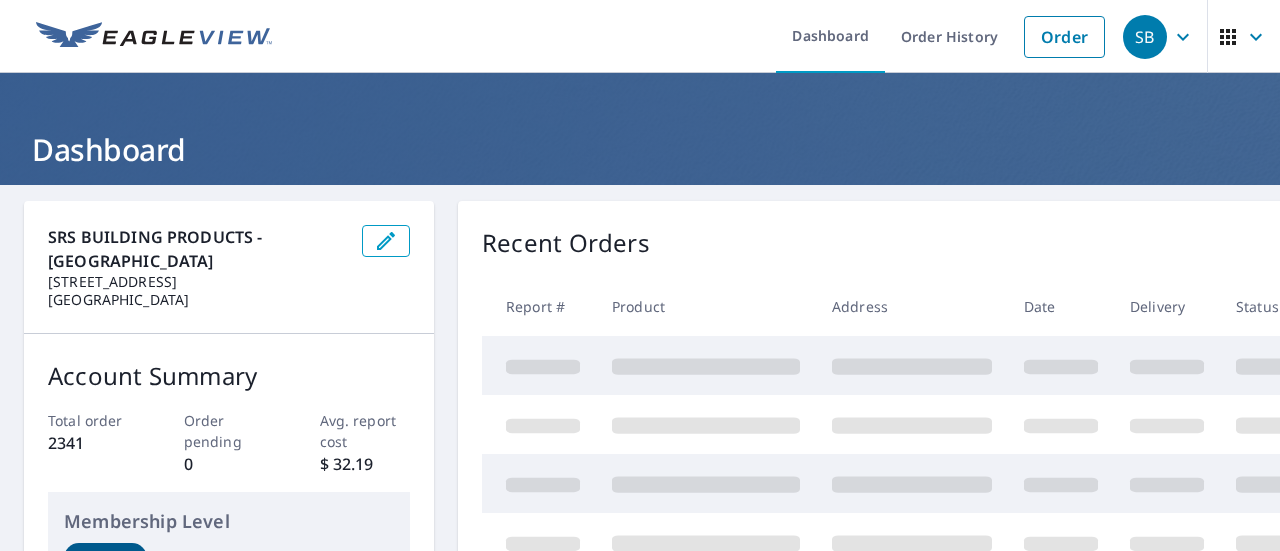 scroll, scrollTop: 0, scrollLeft: 0, axis: both 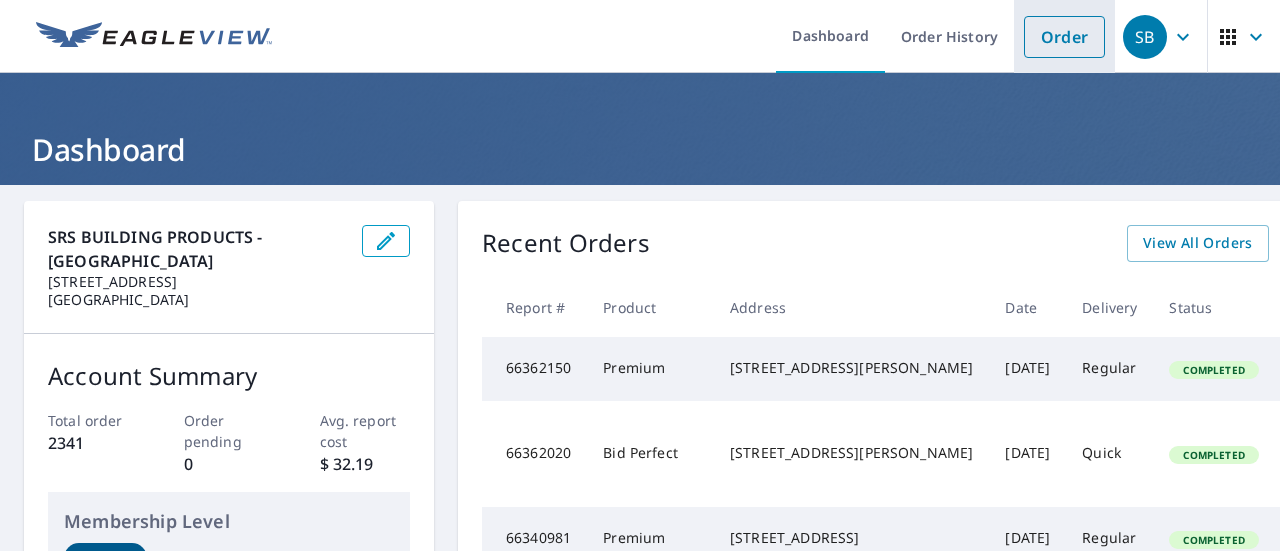 click on "Order" at bounding box center [1064, 37] 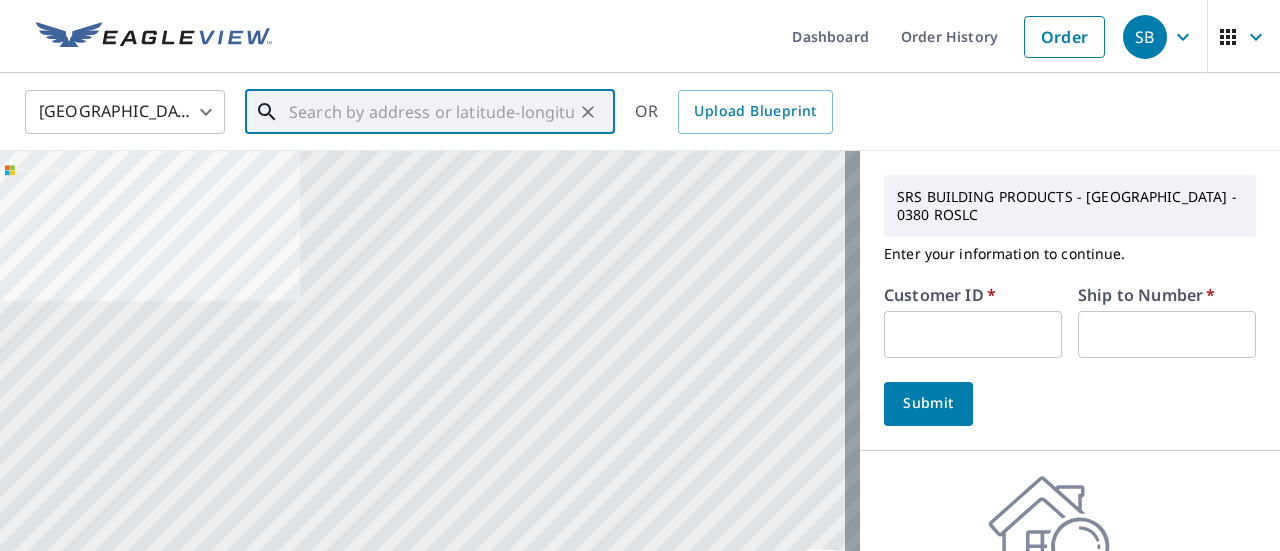 click at bounding box center [431, 112] 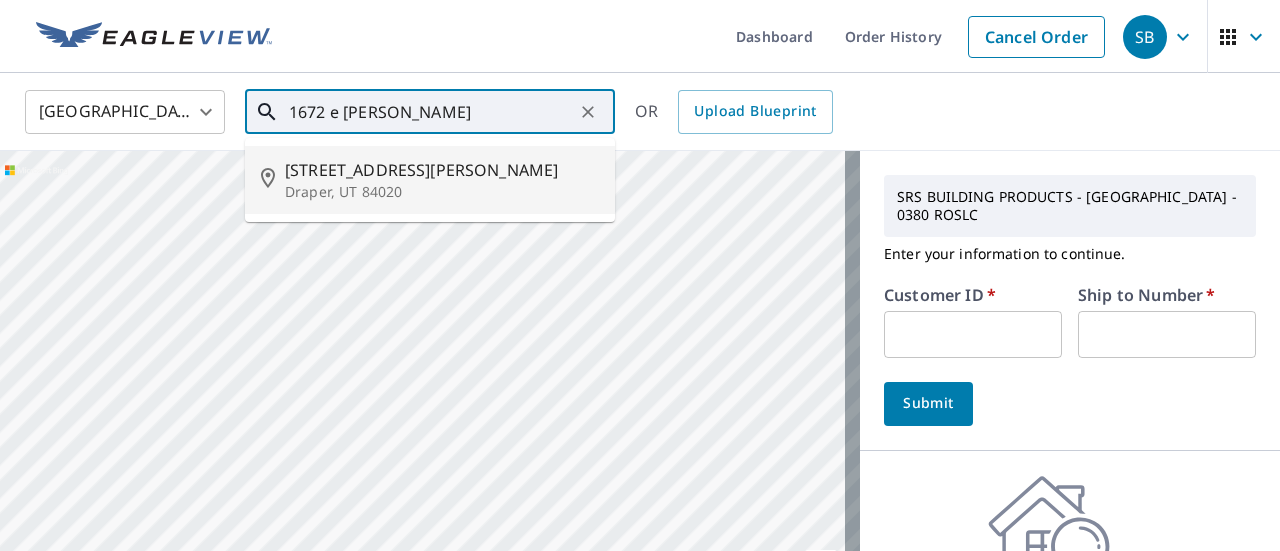 click on "[STREET_ADDRESS][PERSON_NAME]" at bounding box center [442, 170] 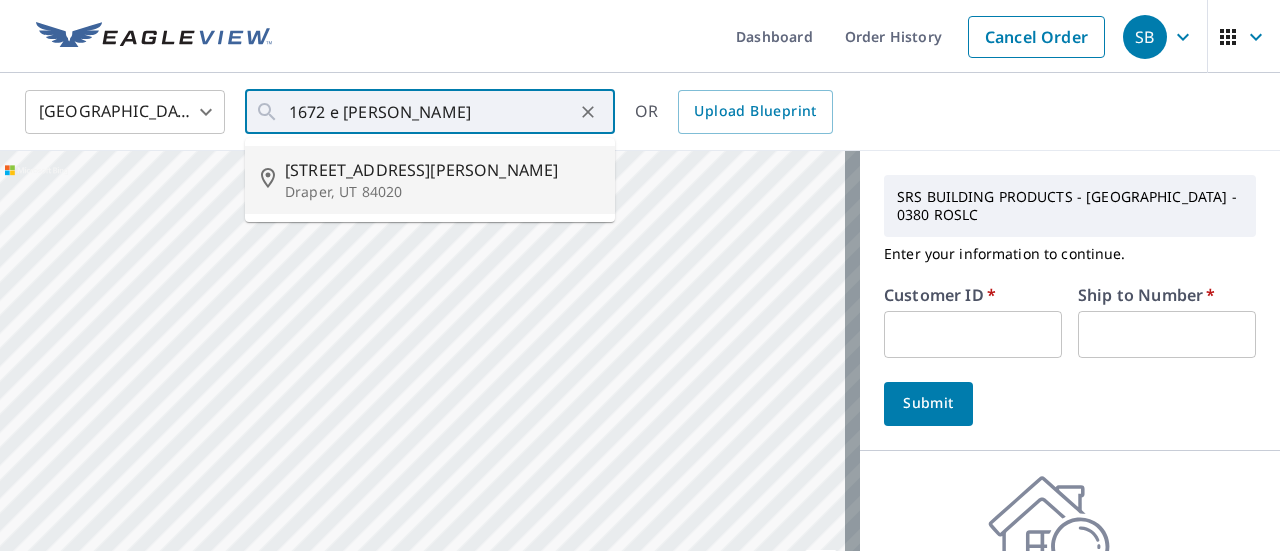type on "[STREET_ADDRESS][PERSON_NAME]" 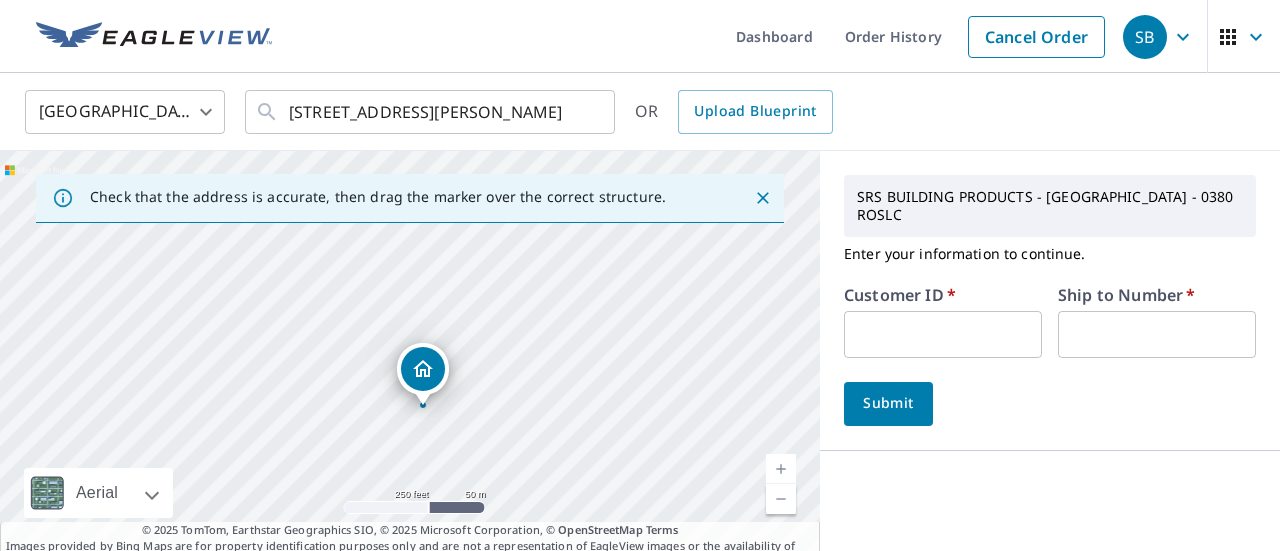 click at bounding box center [943, 334] 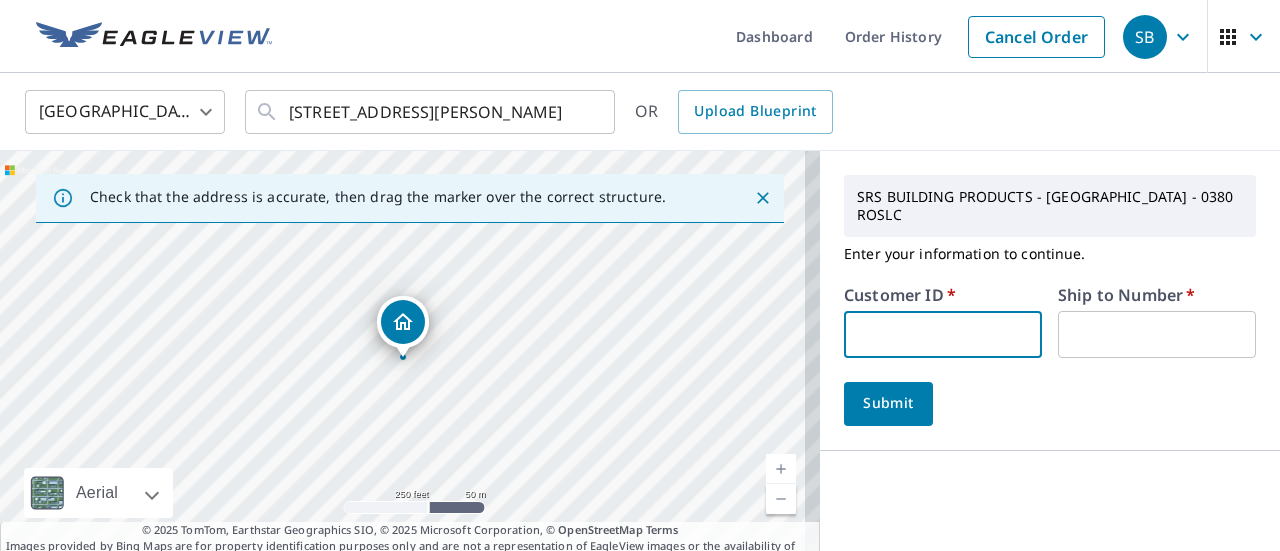 type on "EVERESTCONLC" 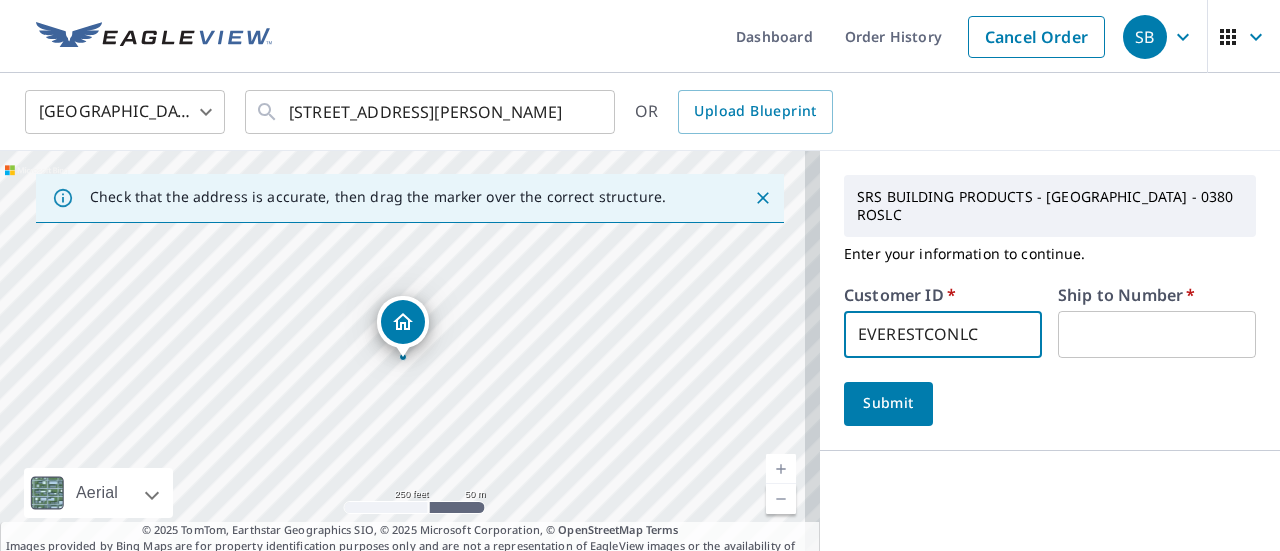 click at bounding box center [1157, 334] 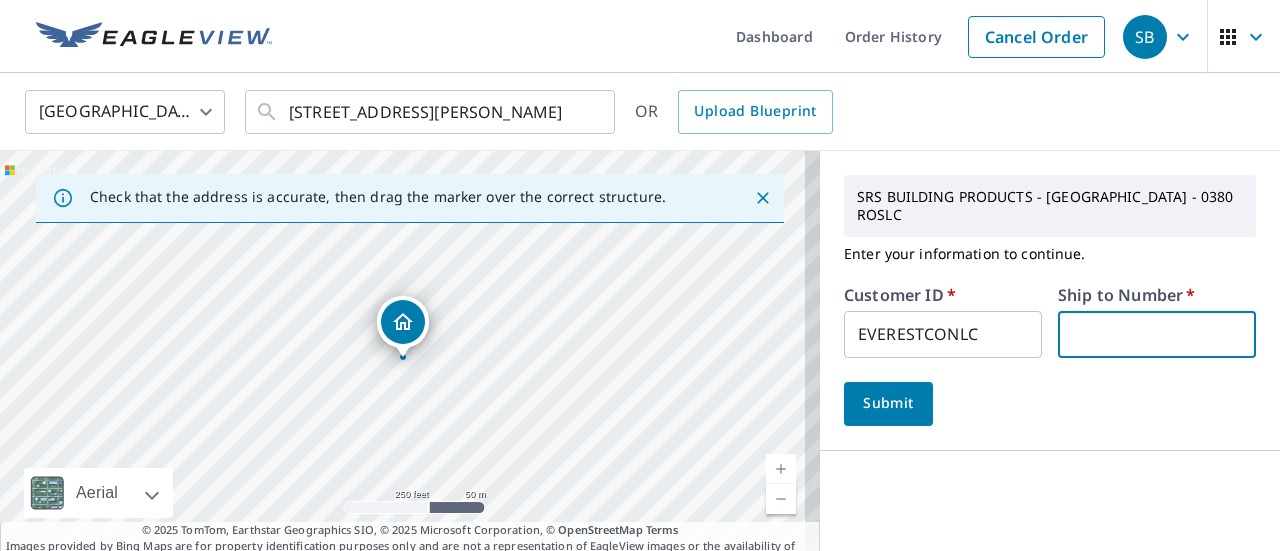 type on "1" 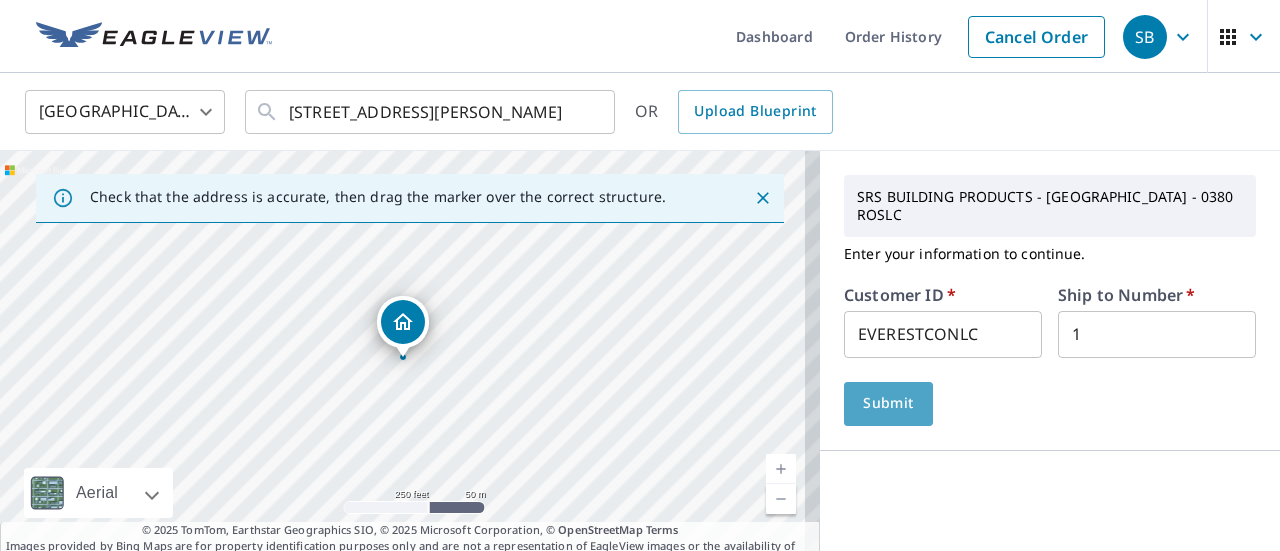 click on "Submit" at bounding box center [888, 404] 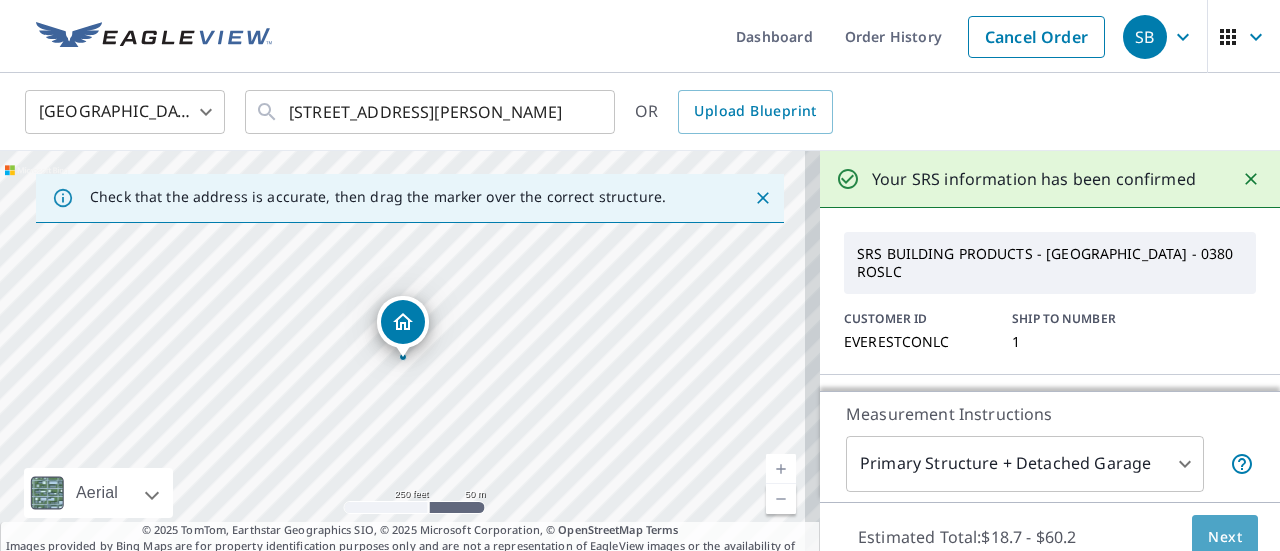 click on "Next" at bounding box center [1225, 537] 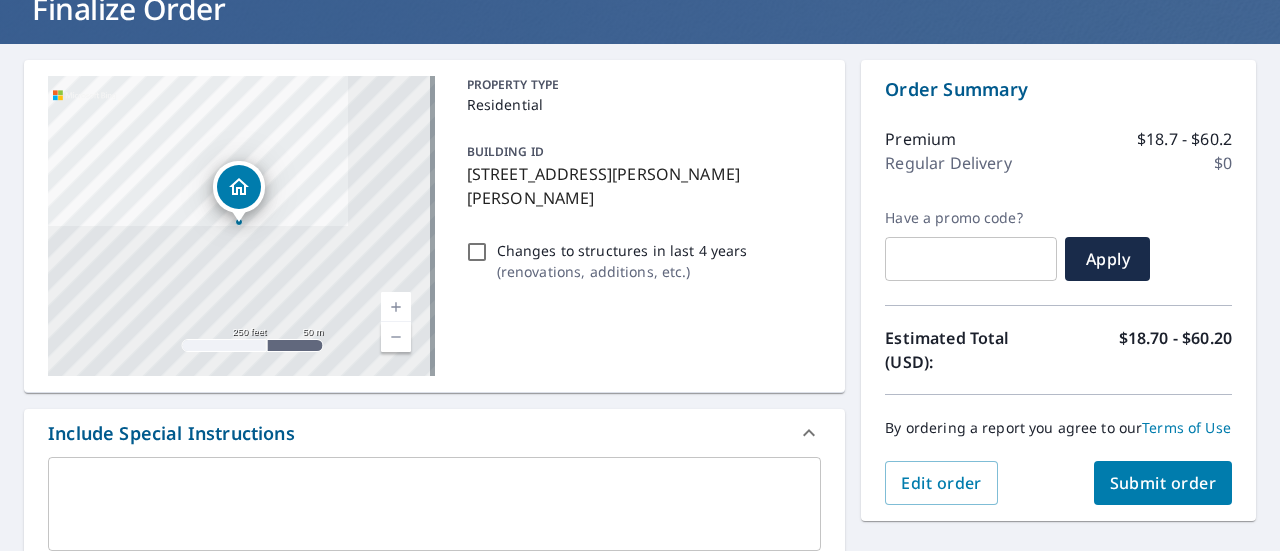 scroll, scrollTop: 142, scrollLeft: 0, axis: vertical 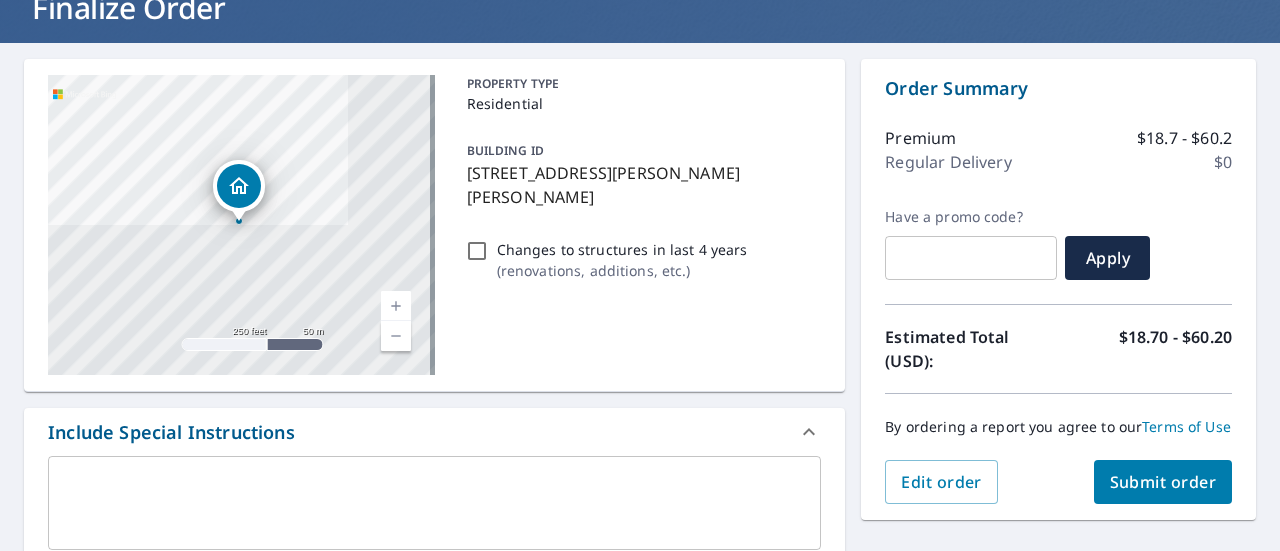 click on "Submit order" at bounding box center [1163, 482] 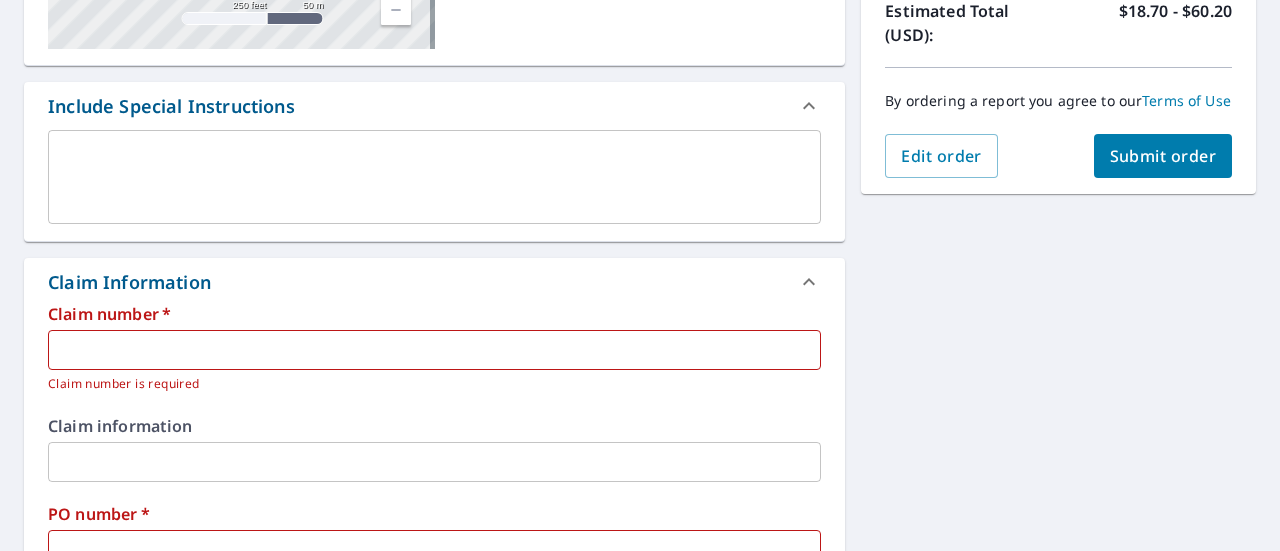 scroll, scrollTop: 469, scrollLeft: 0, axis: vertical 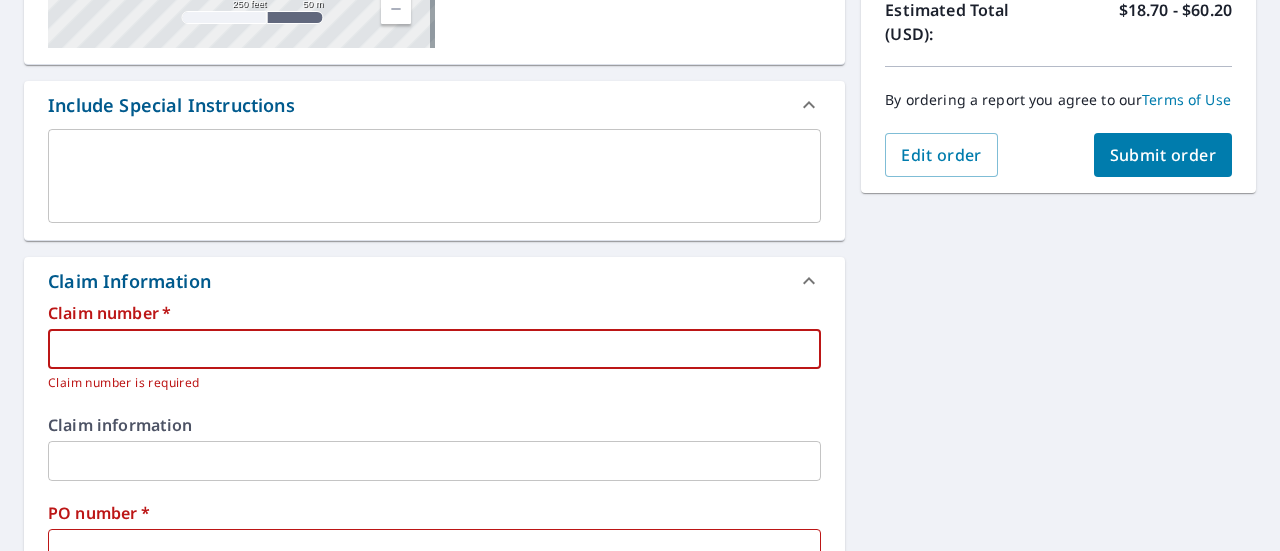 click at bounding box center (434, 349) 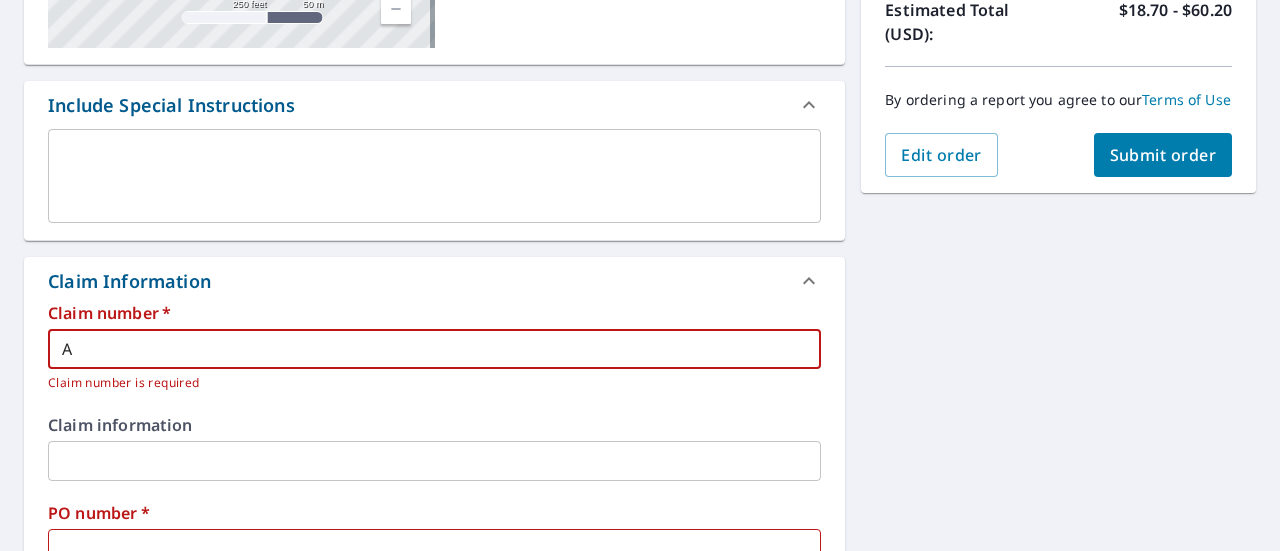 type on "Aa" 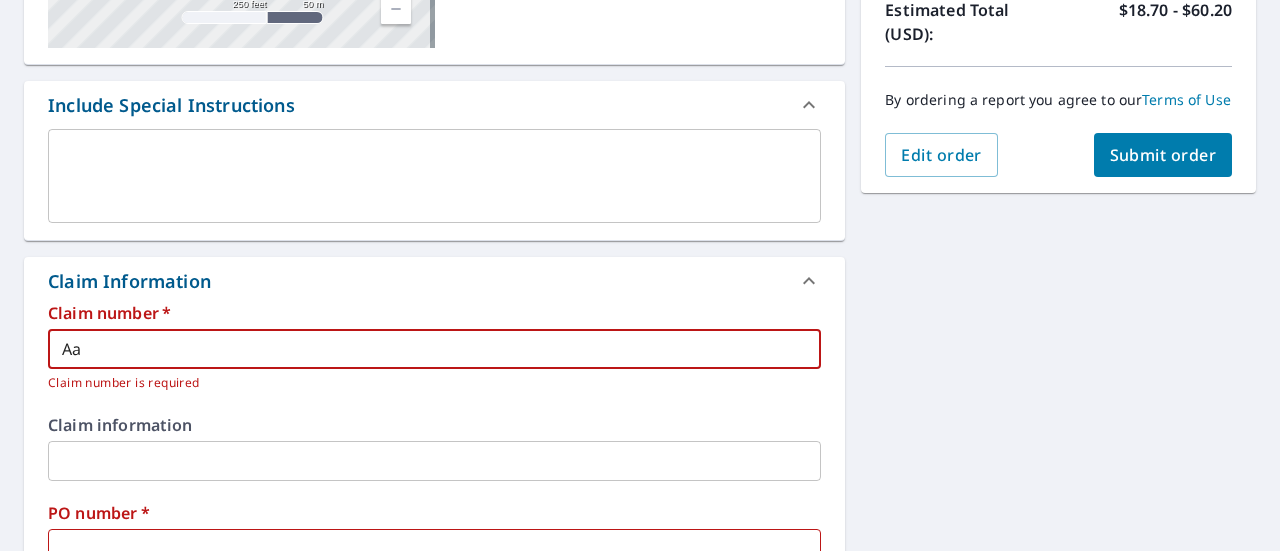 type on "Aar" 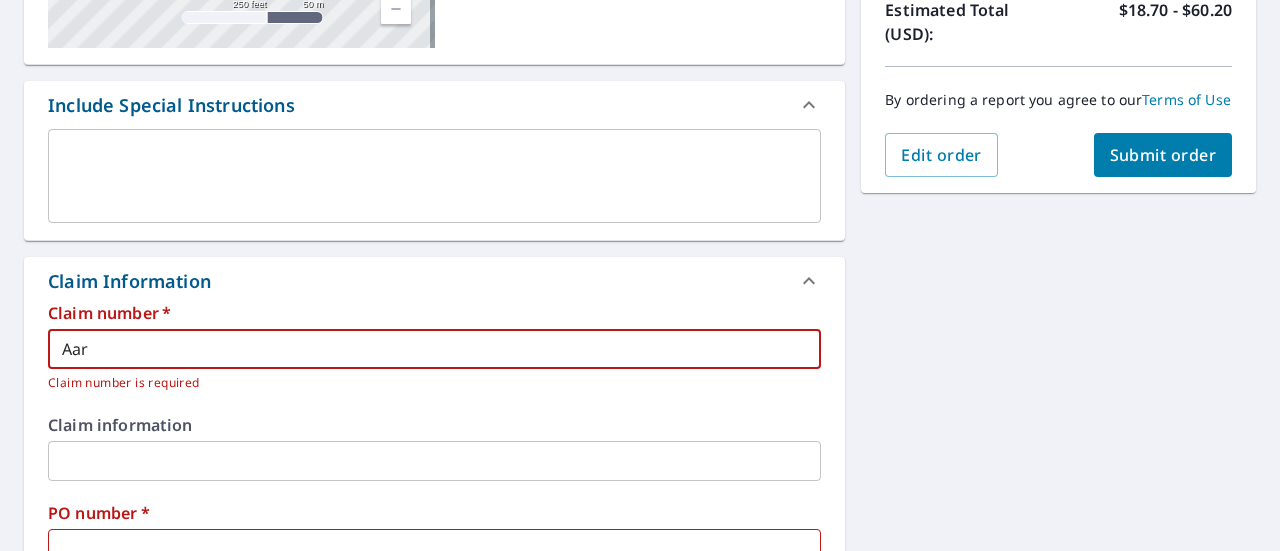 type on "Aaro" 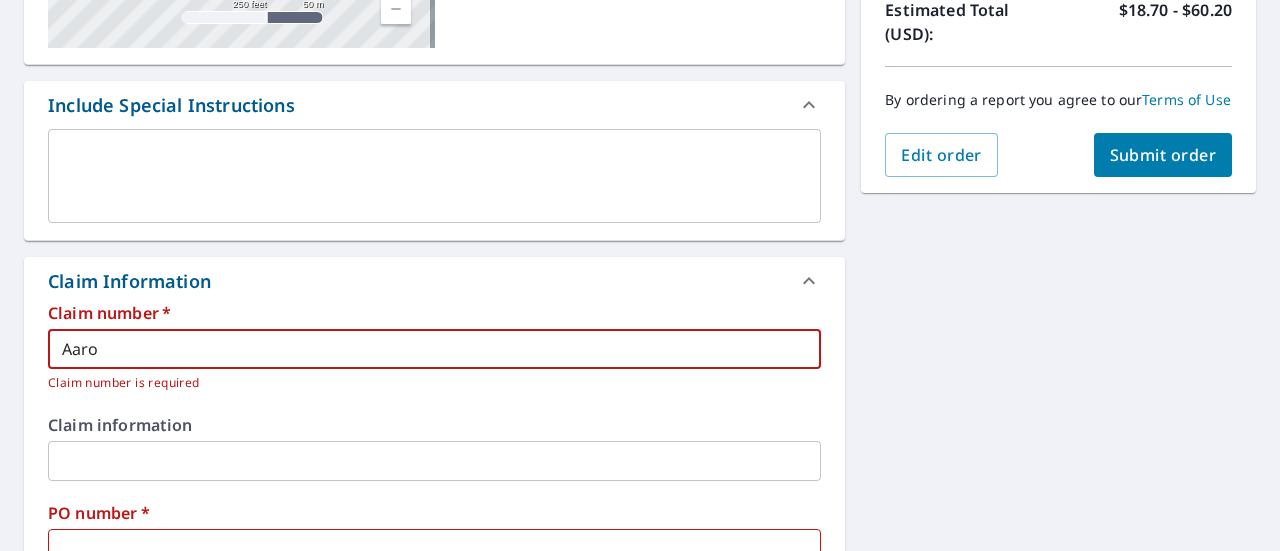 type on "[PERSON_NAME]" 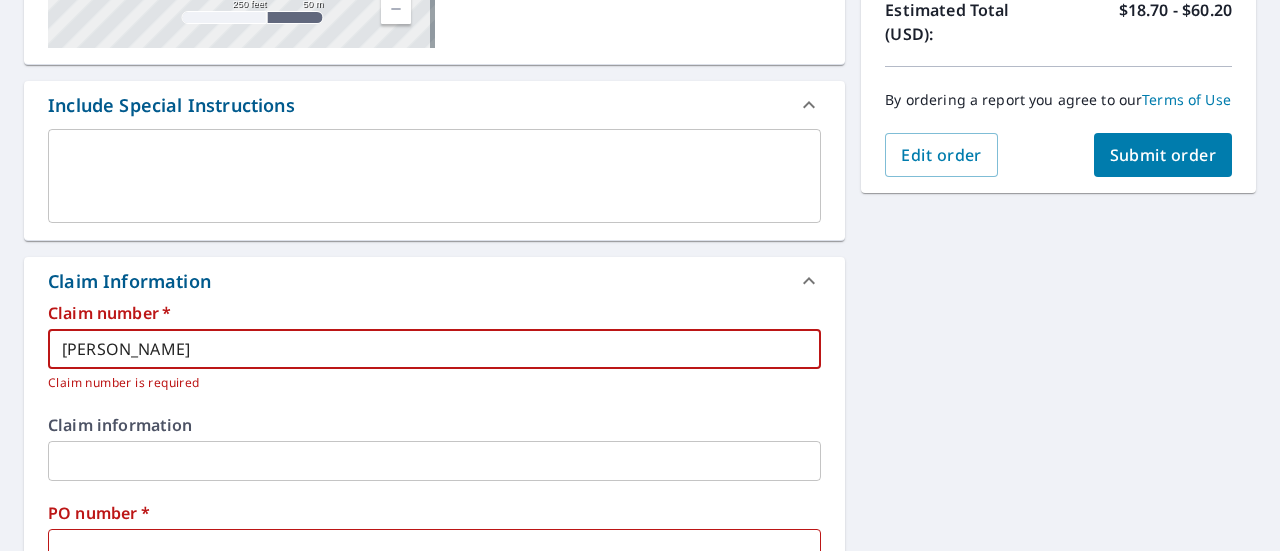 type on "[PERSON_NAME]" 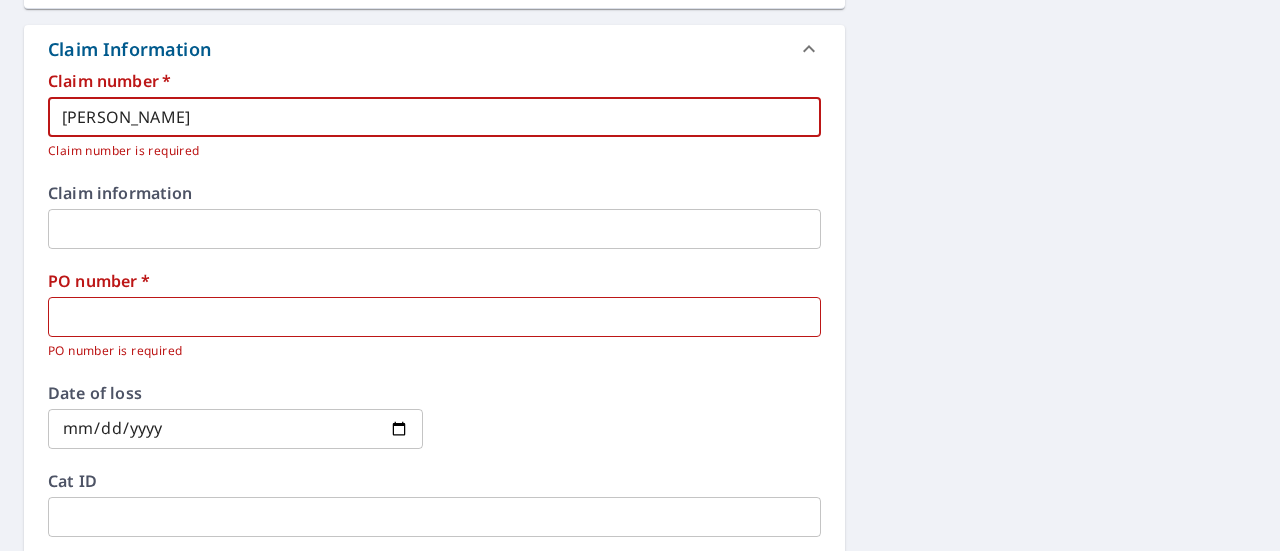 type on "[PERSON_NAME]" 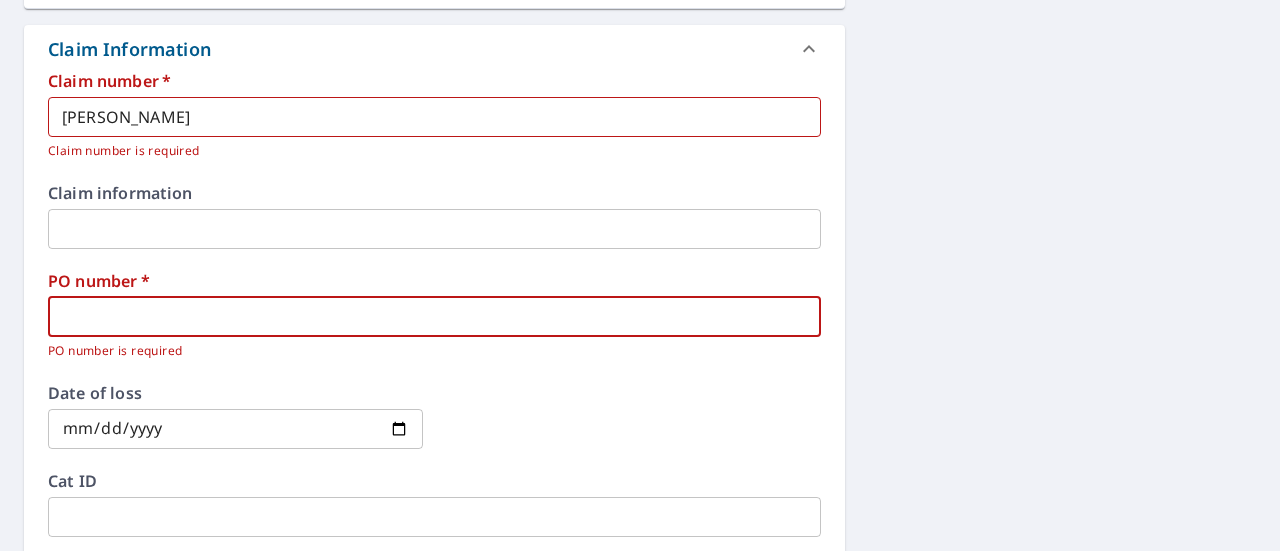 click at bounding box center (434, 317) 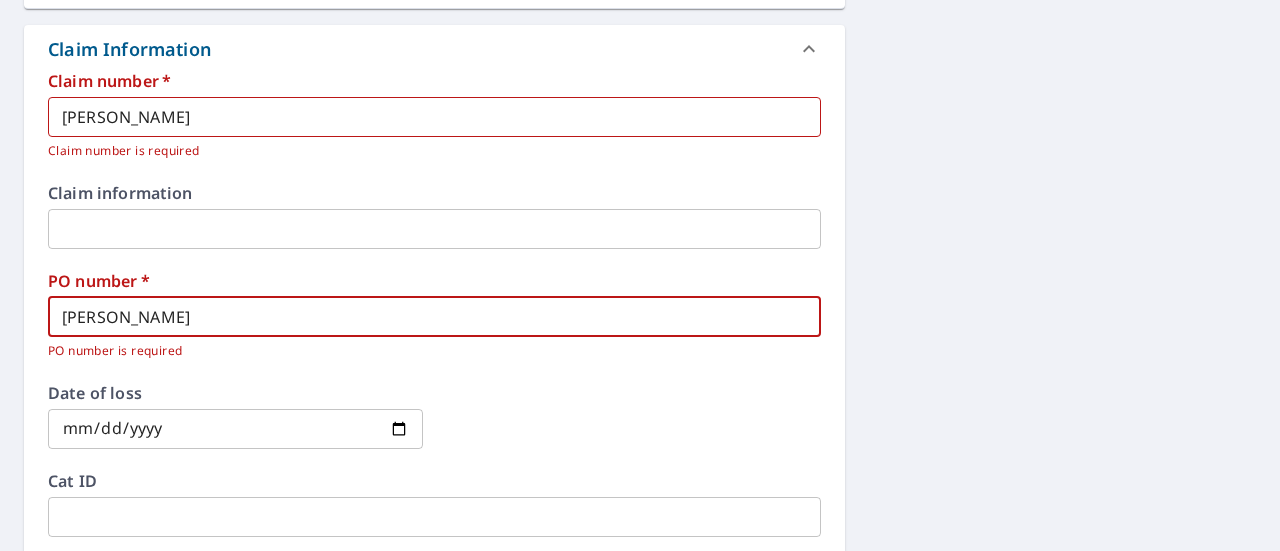 type on "[PERSON_NAME]" 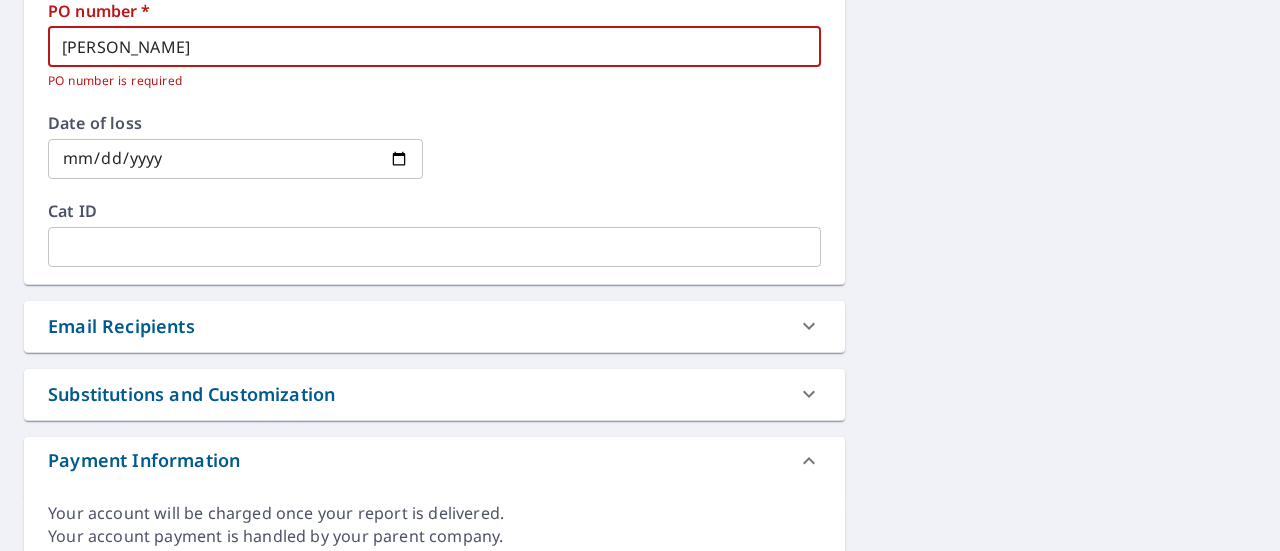scroll, scrollTop: 993, scrollLeft: 0, axis: vertical 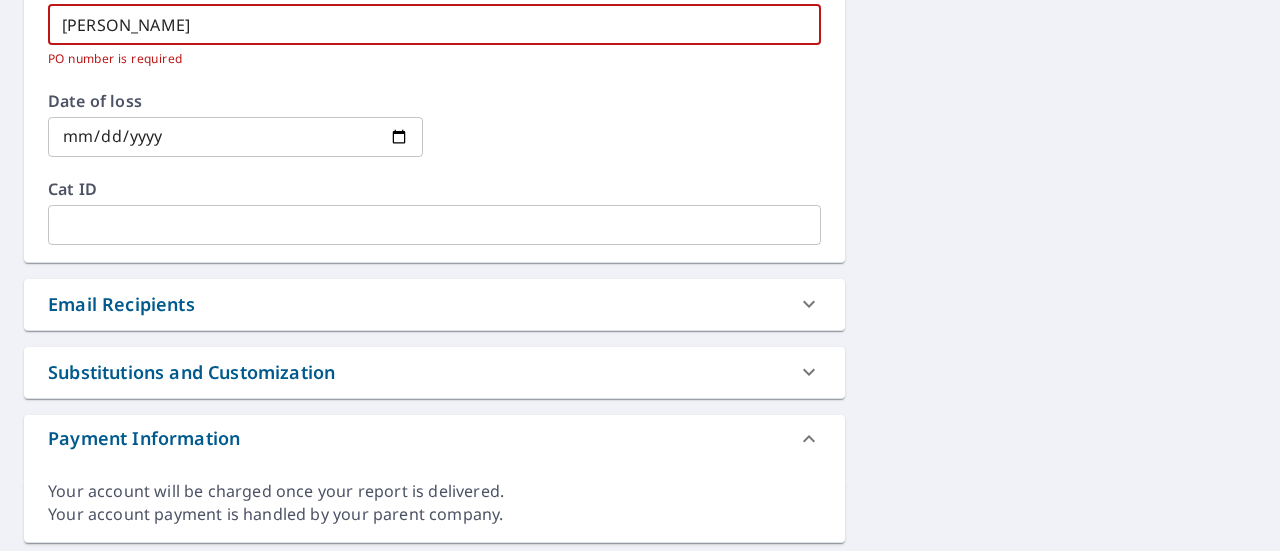 type on "[PERSON_NAME]" 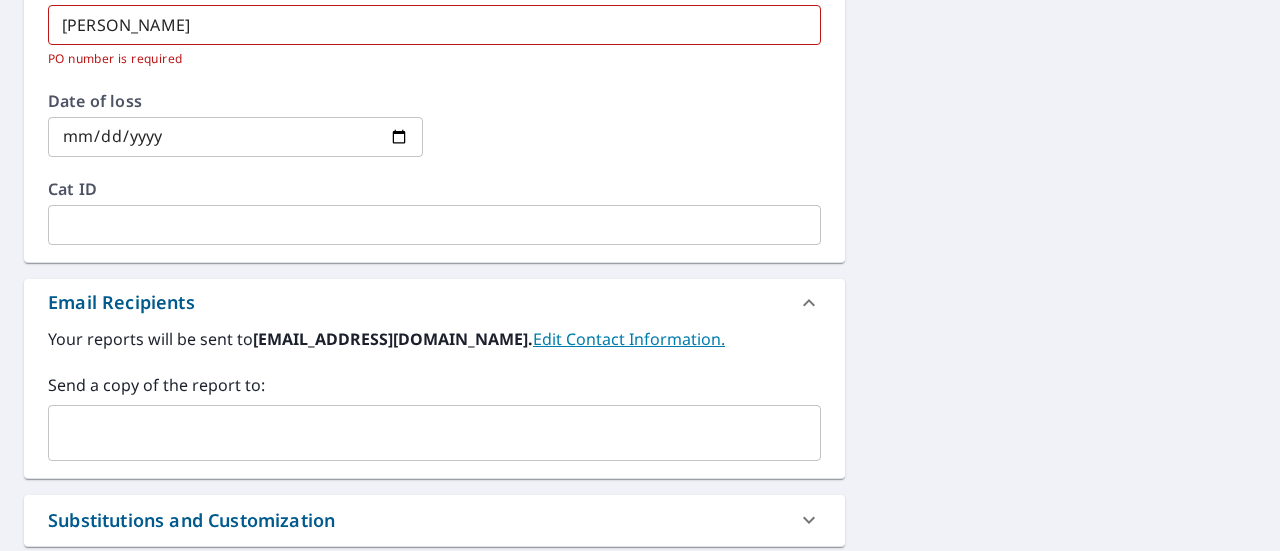 click at bounding box center [419, 433] 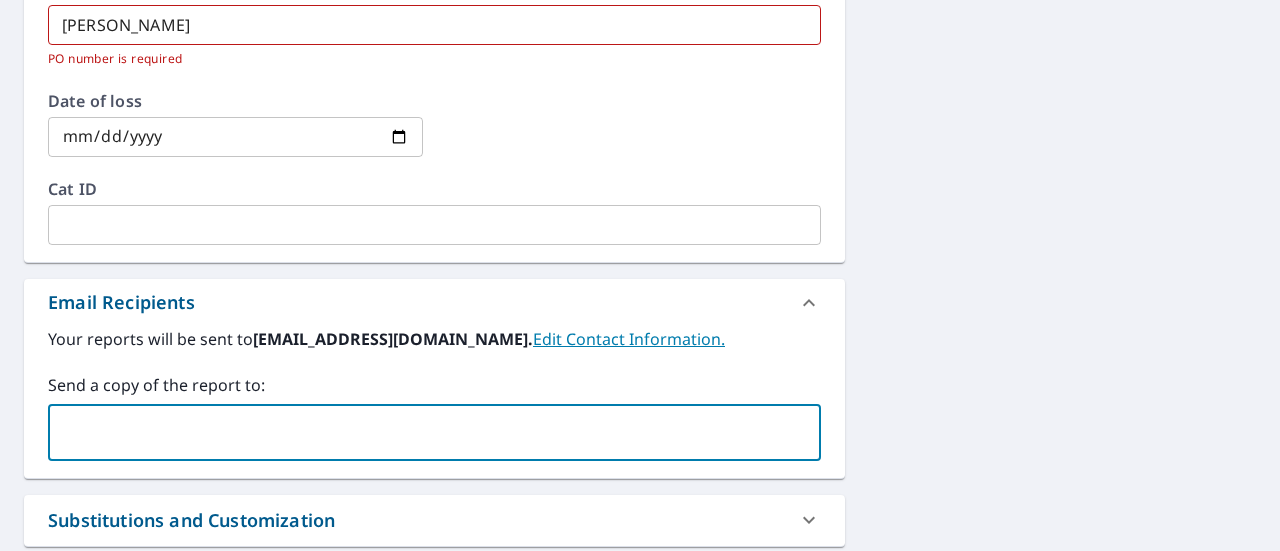 type on "[EMAIL_ADDRESS][DOMAIN_NAME]" 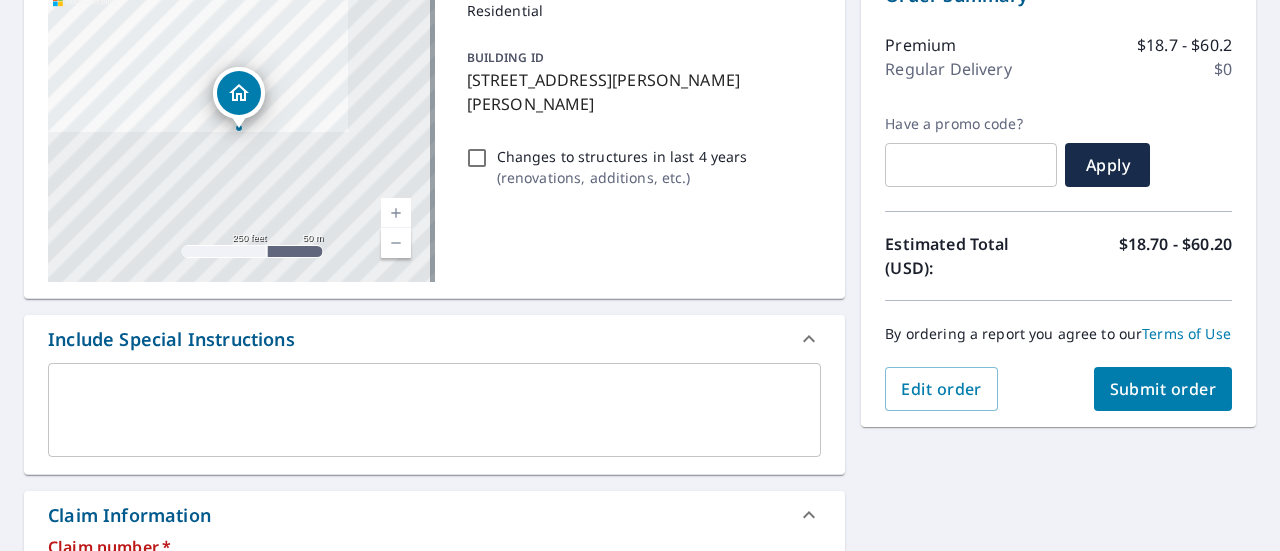 scroll, scrollTop: 176, scrollLeft: 0, axis: vertical 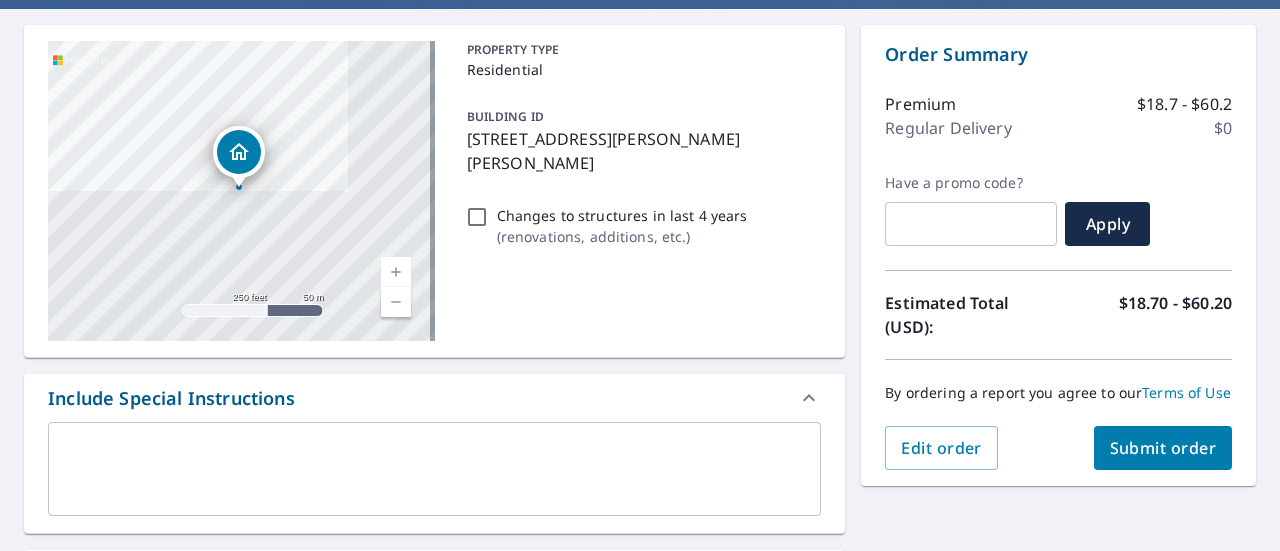 type 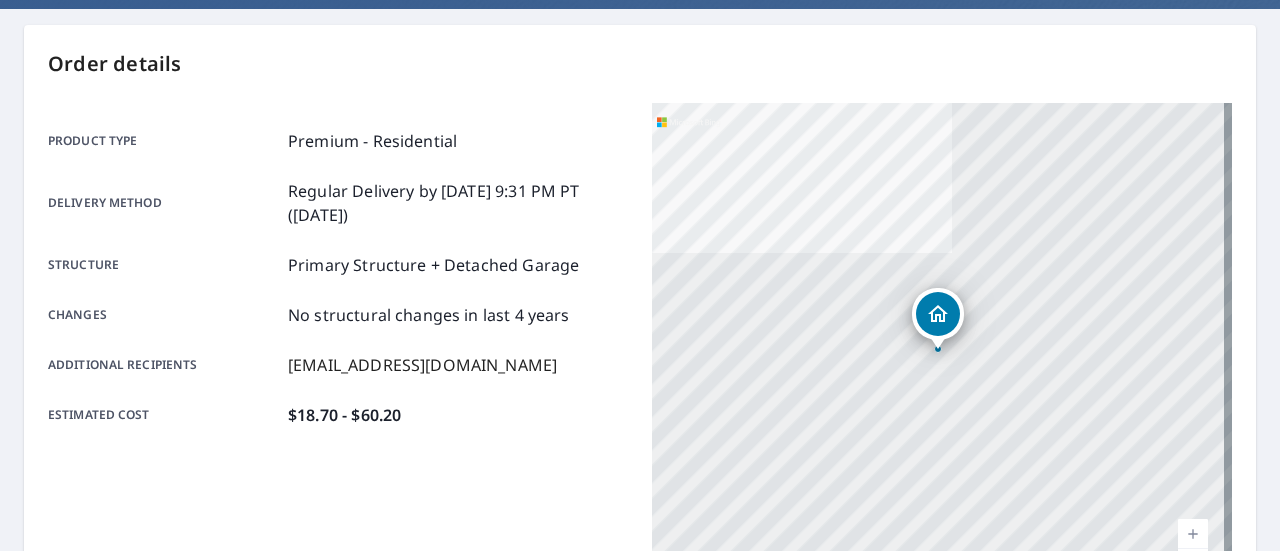 scroll, scrollTop: 612, scrollLeft: 0, axis: vertical 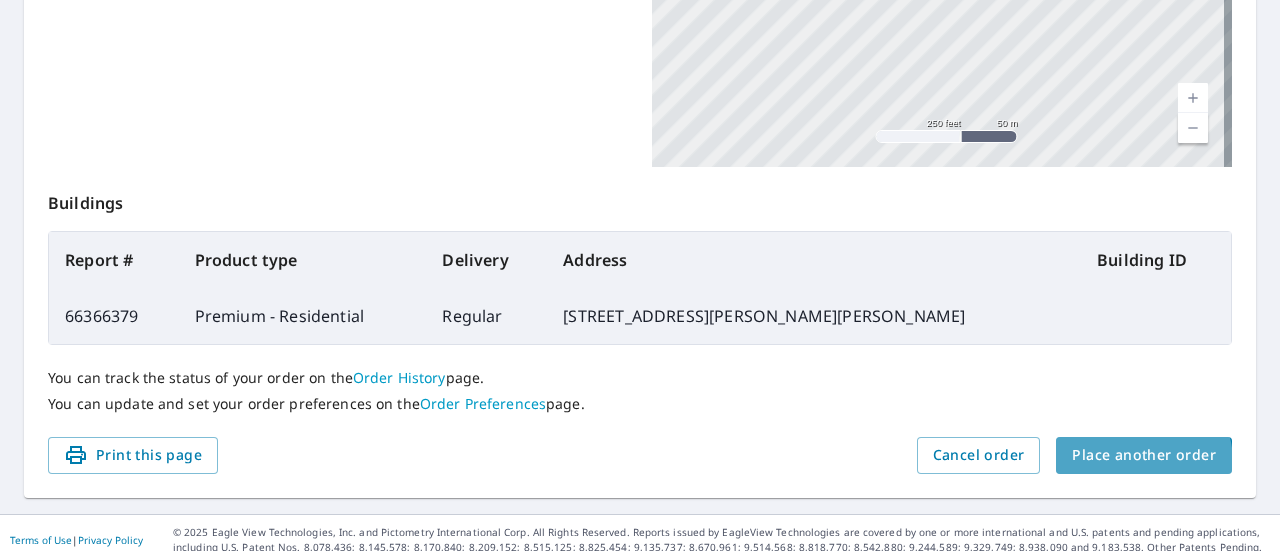 click on "Place another order" at bounding box center (1144, 455) 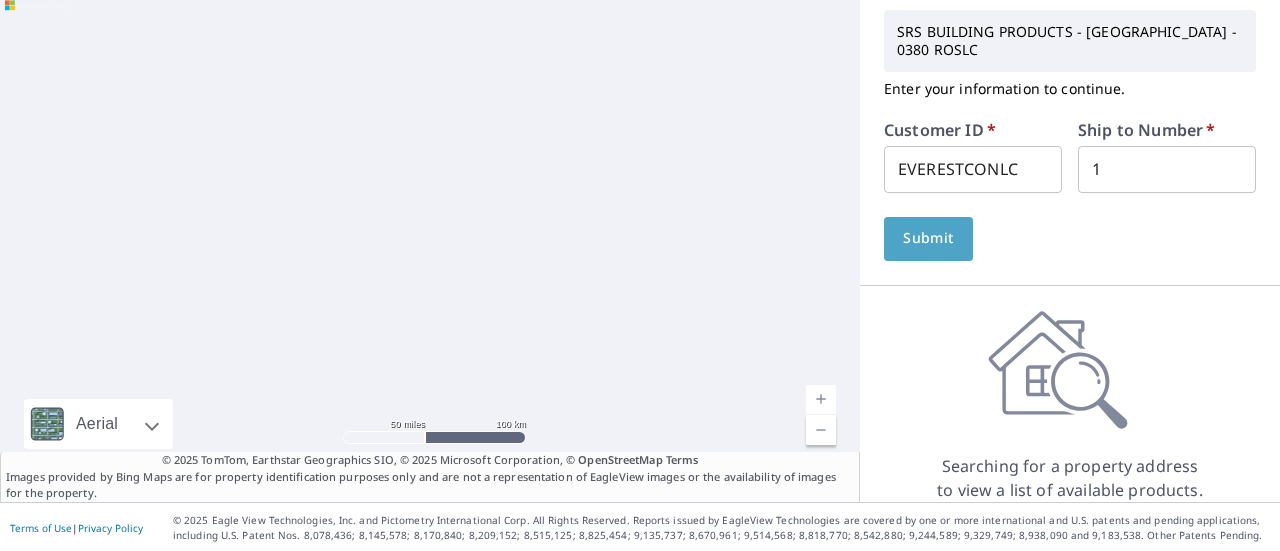 click on "Submit" at bounding box center (928, 238) 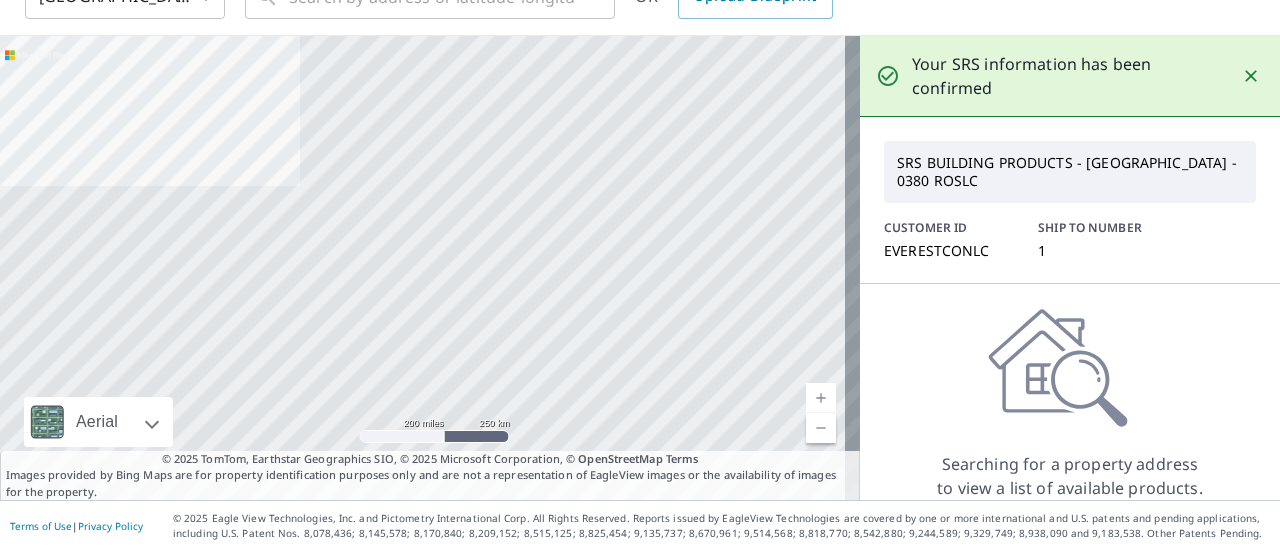 scroll, scrollTop: 114, scrollLeft: 0, axis: vertical 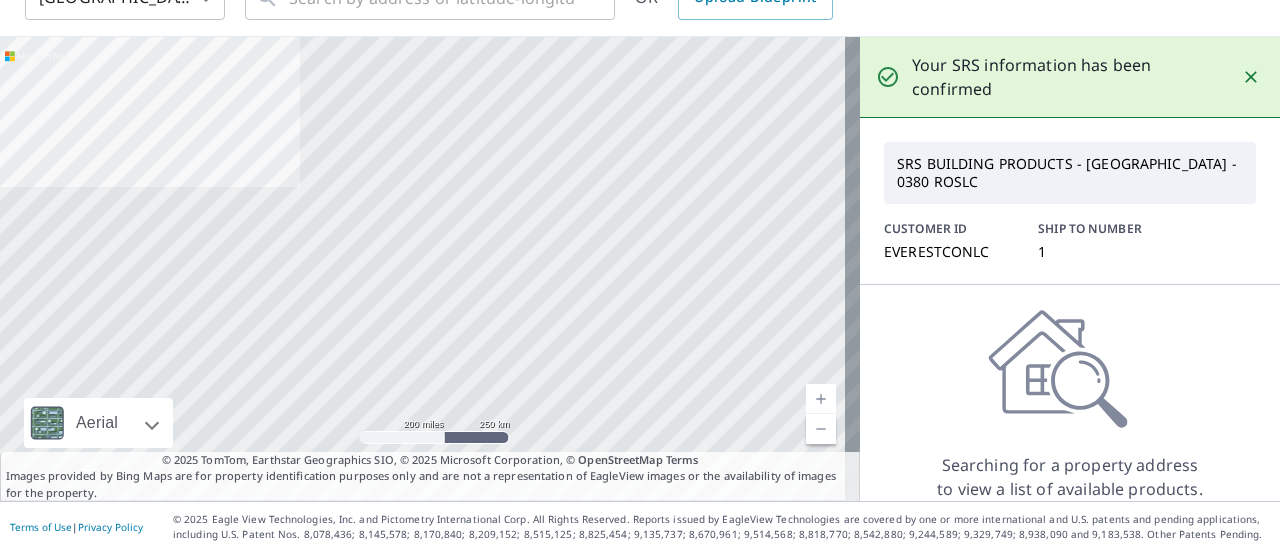 click 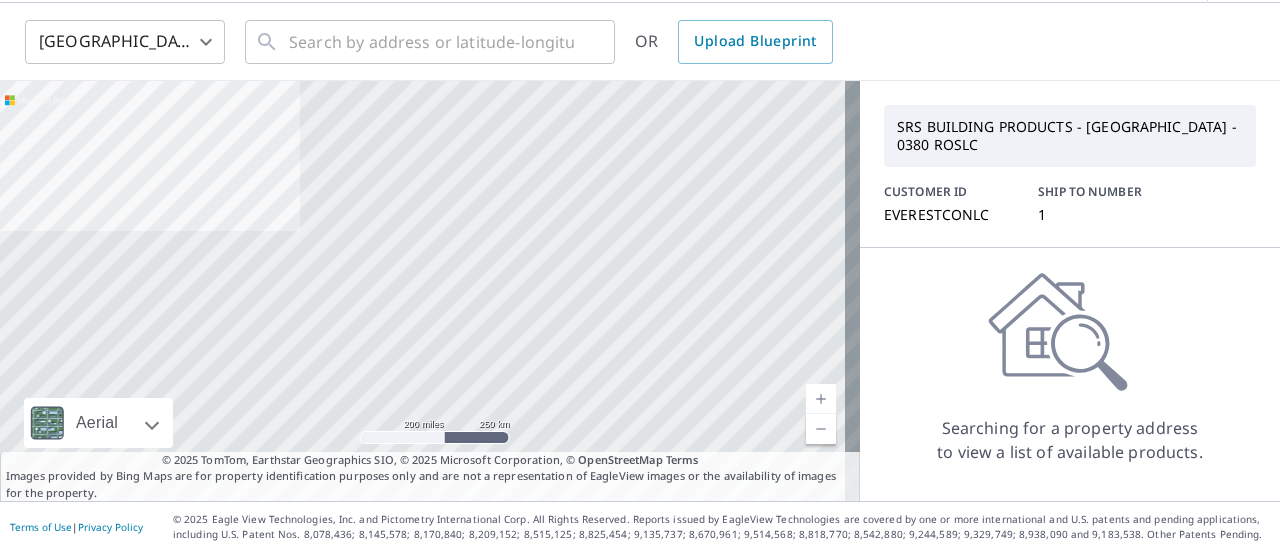 scroll, scrollTop: 0, scrollLeft: 0, axis: both 